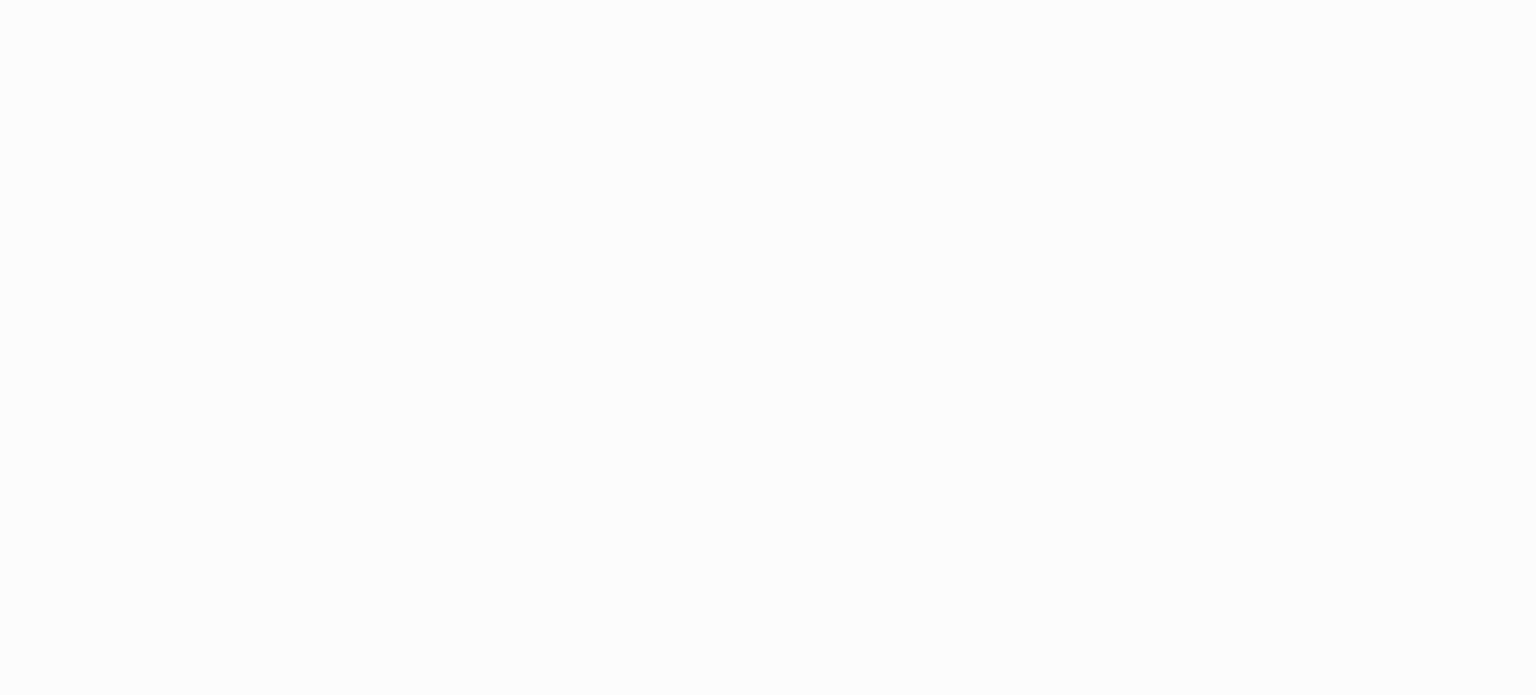 scroll, scrollTop: 0, scrollLeft: 0, axis: both 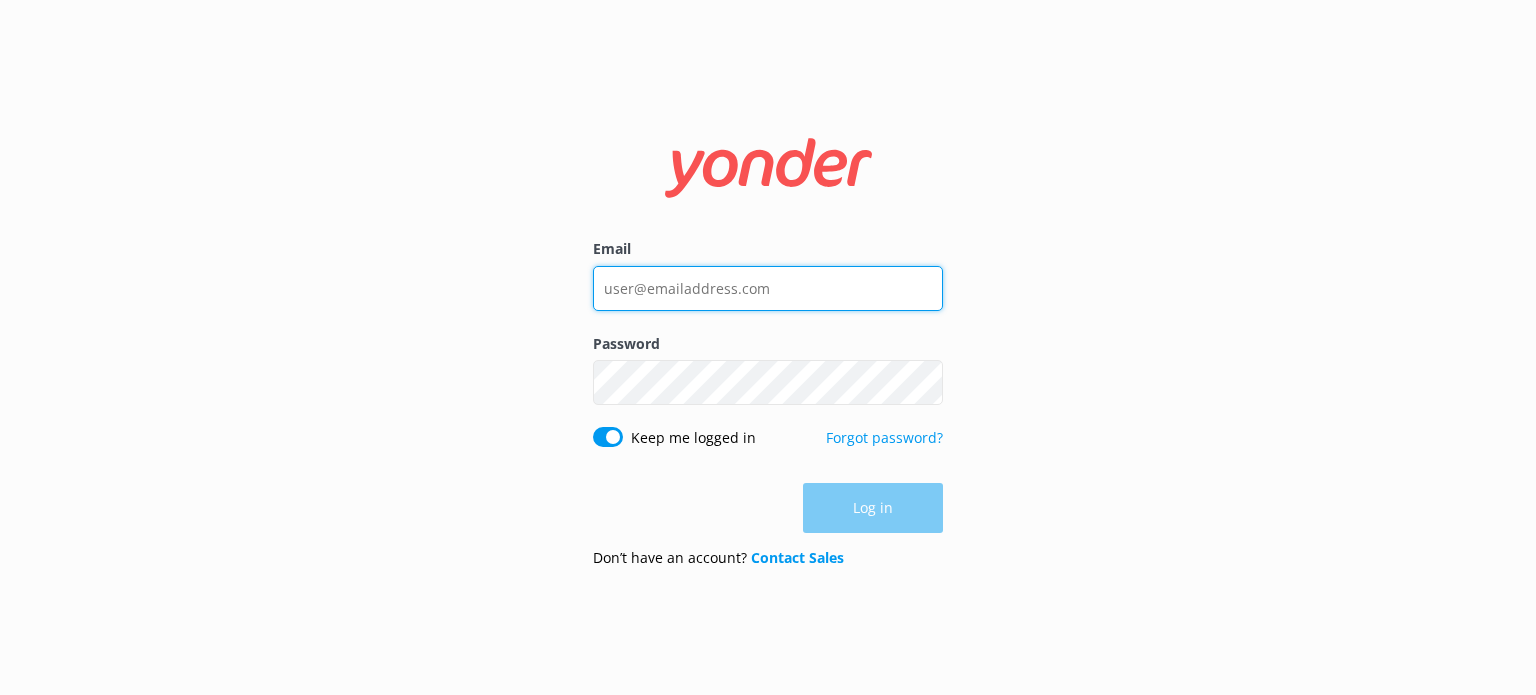 type on "[EMAIL]" 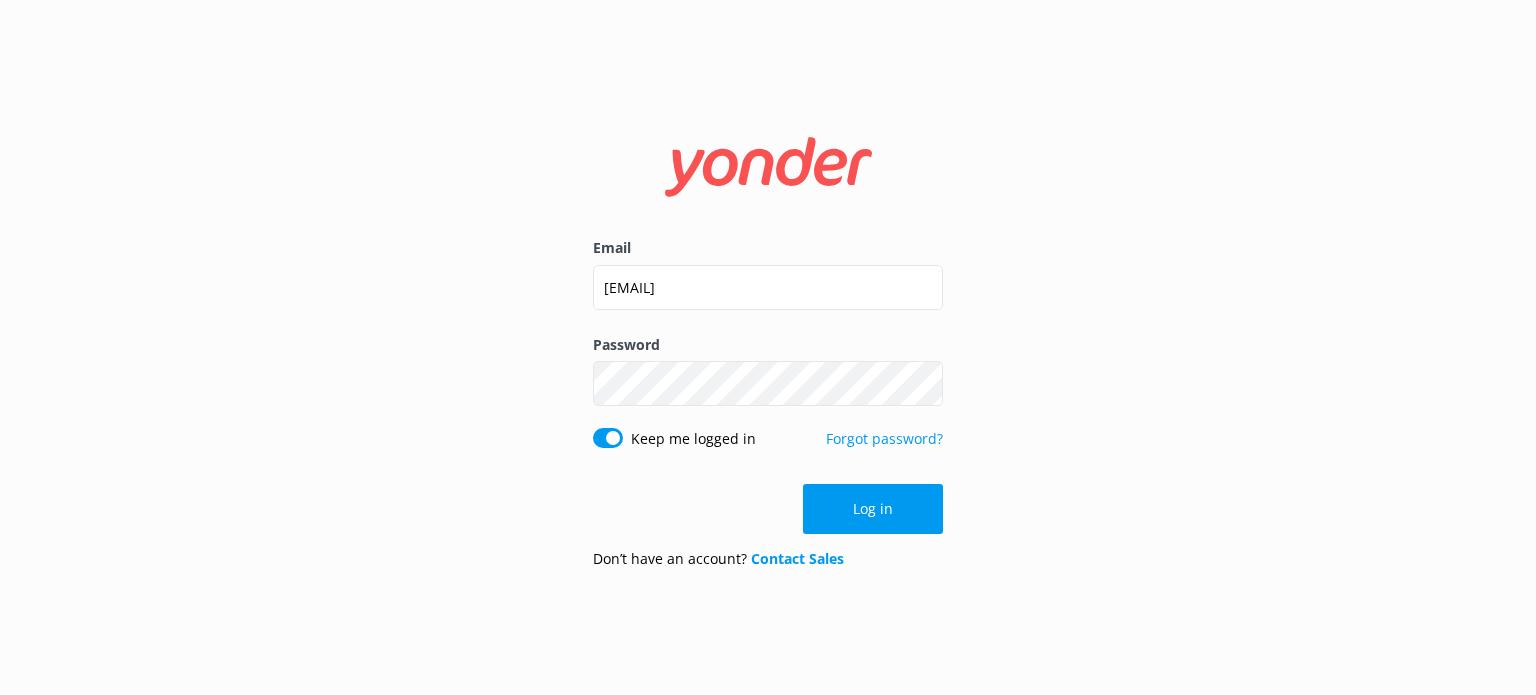 click on "Log in" at bounding box center [768, 509] 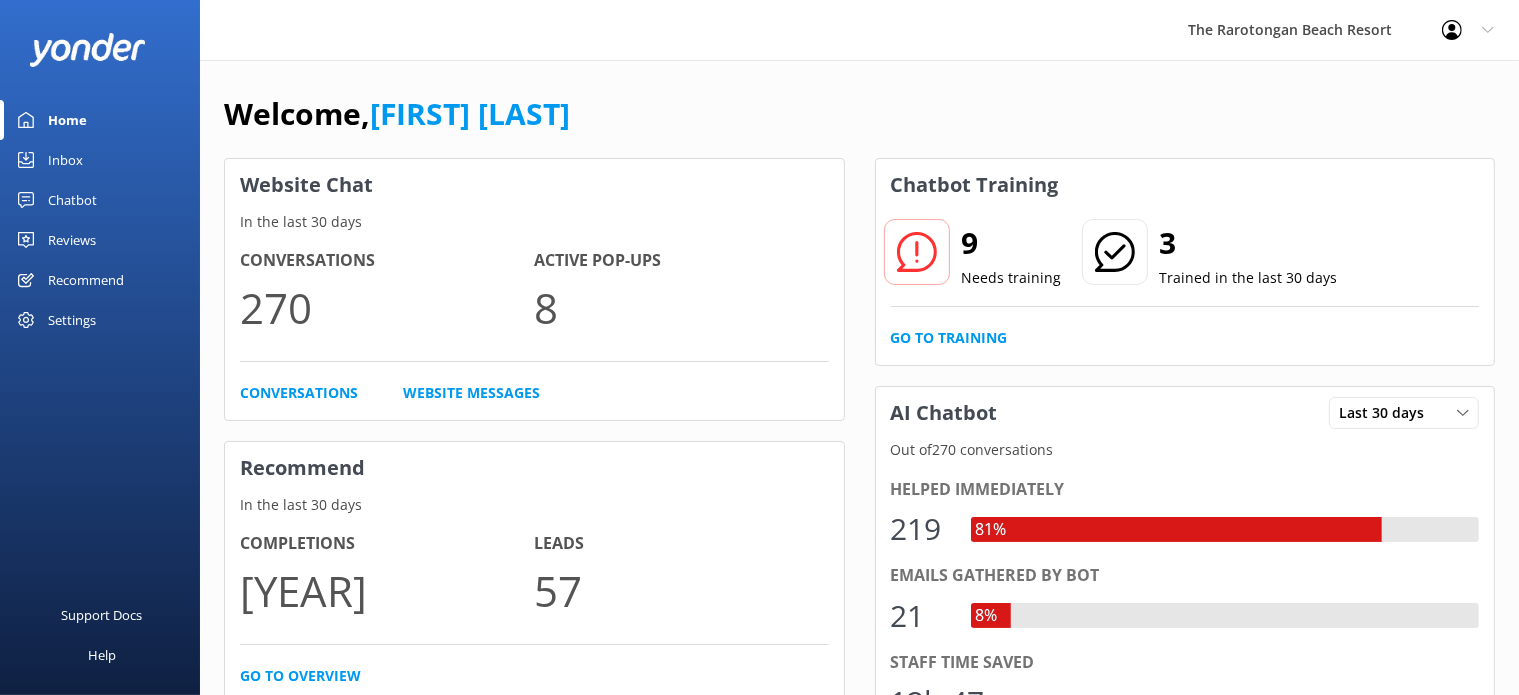 click on "Inbox" at bounding box center [100, 160] 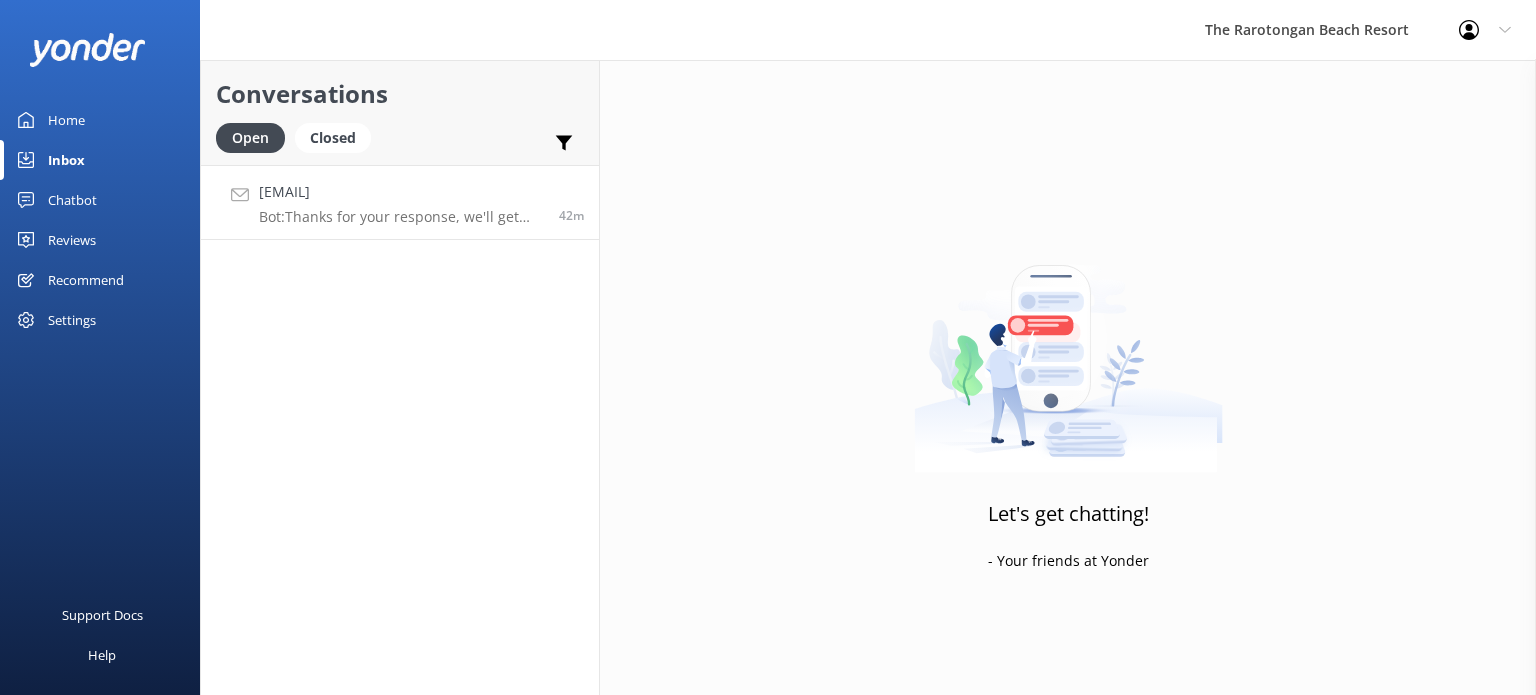 click on "Bot:  Thanks for your response, we'll get back to you as soon as we can during opening hours." at bounding box center [401, 217] 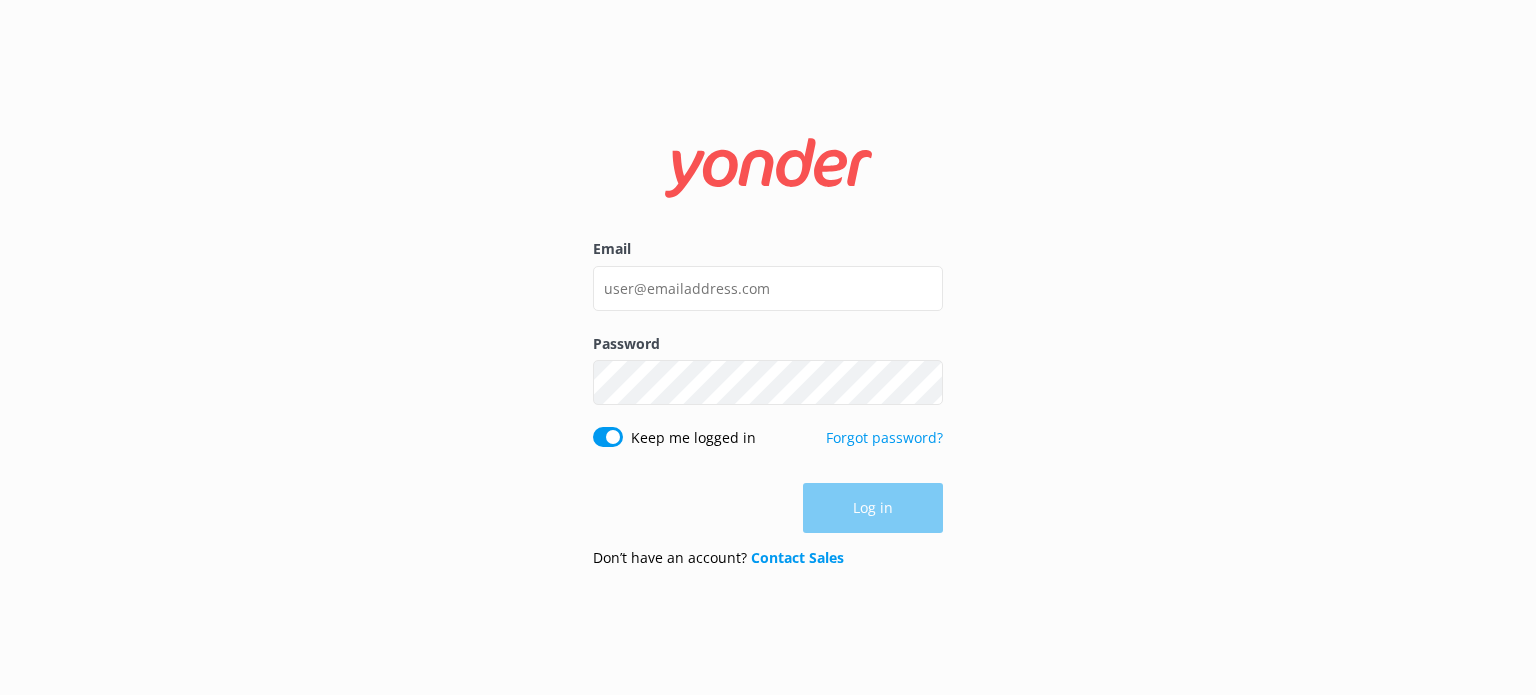 scroll, scrollTop: 0, scrollLeft: 0, axis: both 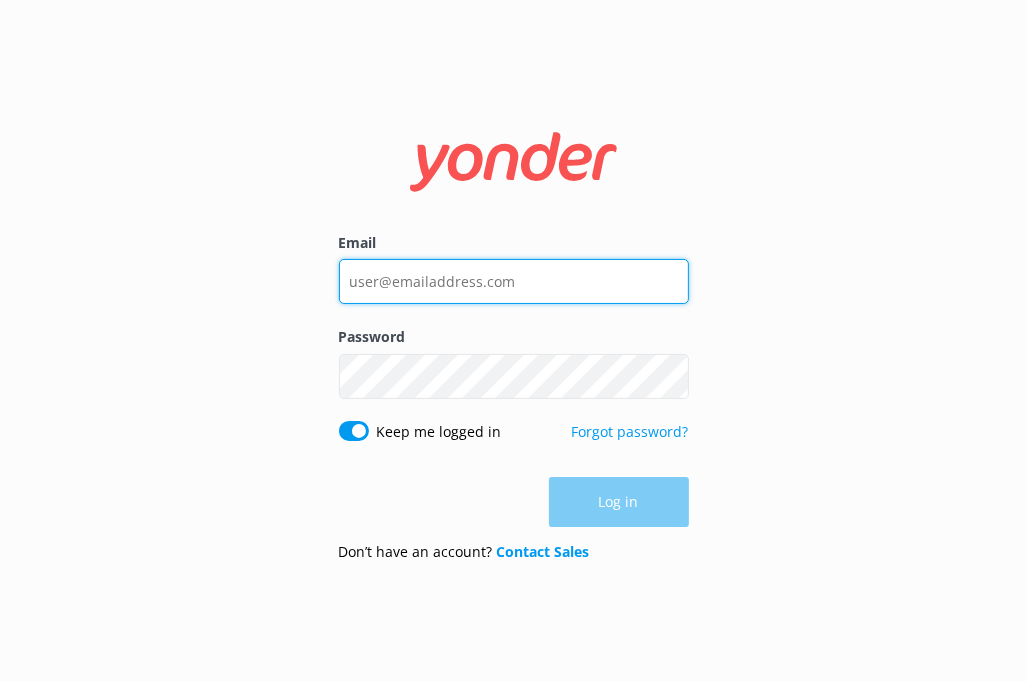 type on "[EMAIL]" 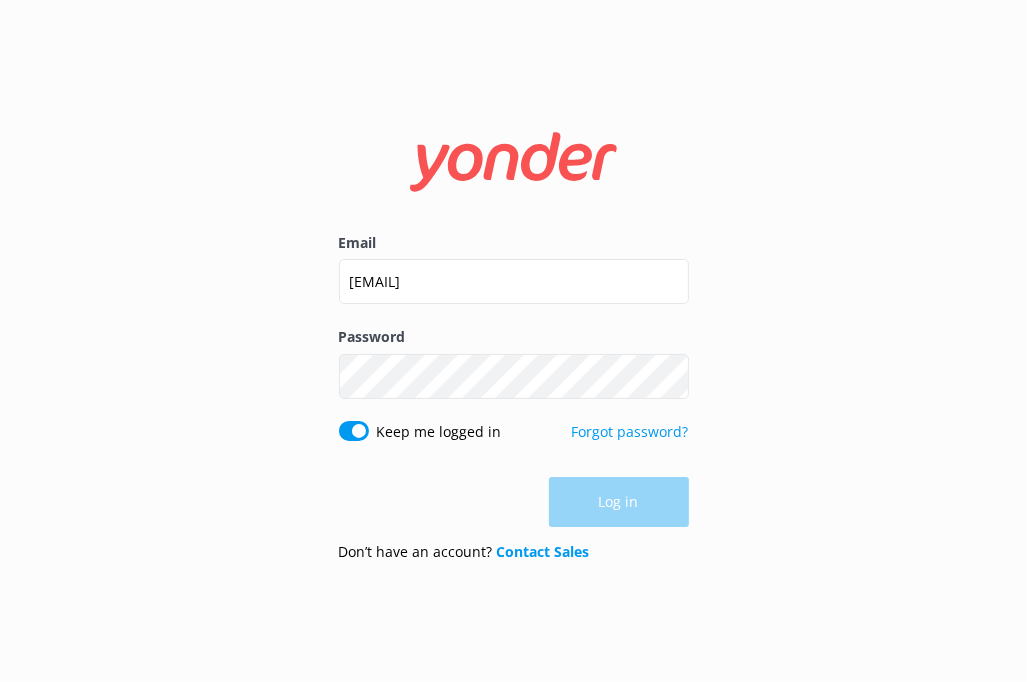 click on "Log in" at bounding box center (514, 502) 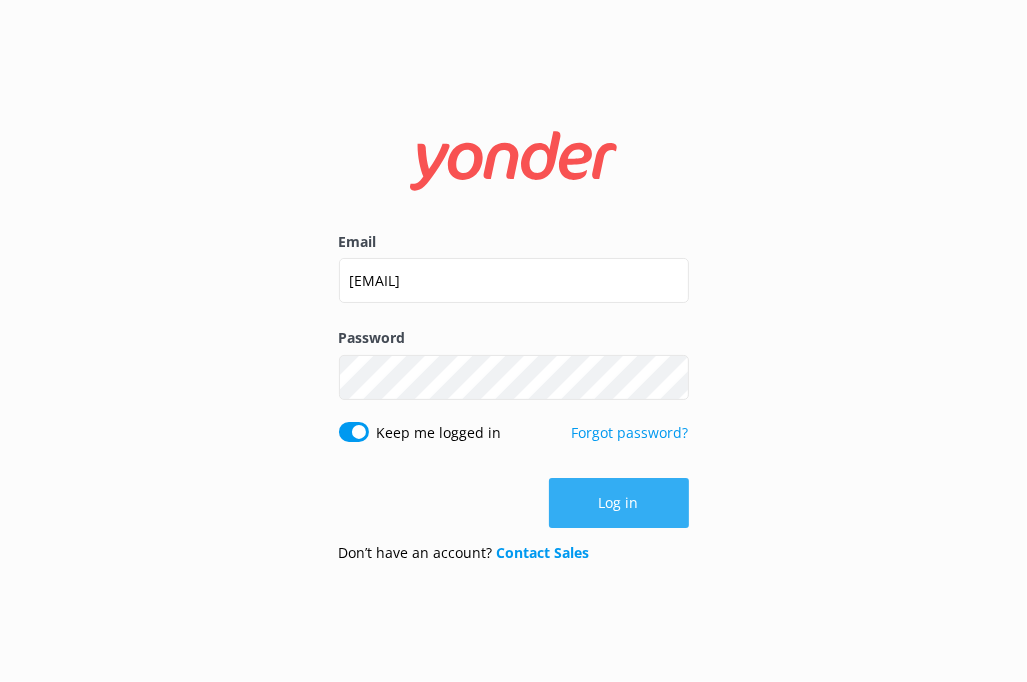 click on "Log in" at bounding box center (619, 503) 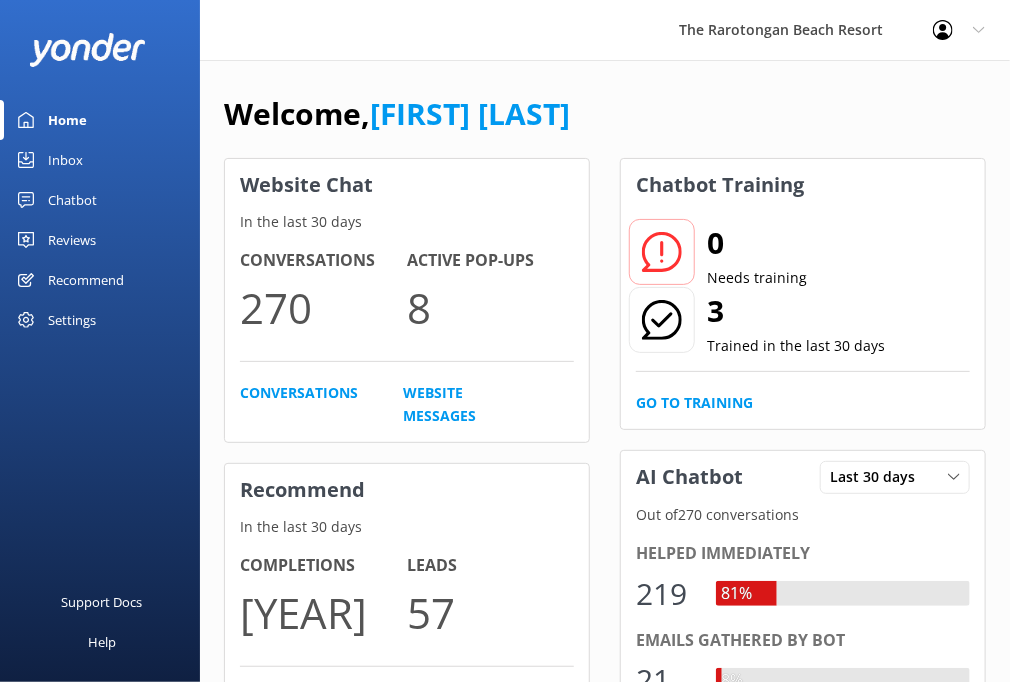 click on "Inbox" at bounding box center (100, 160) 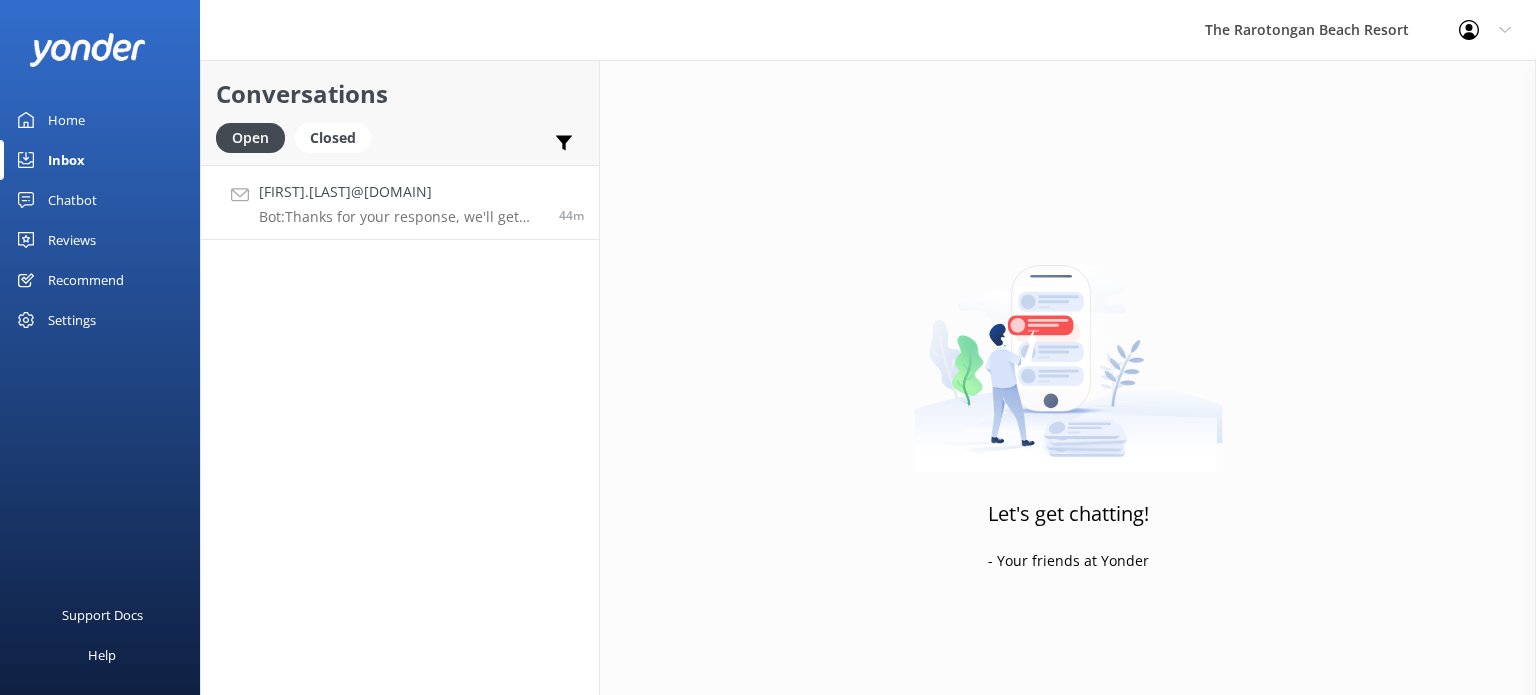 click on "Bot:  Thanks for your response, we'll get back to you as soon as we can during opening hours." at bounding box center [401, 217] 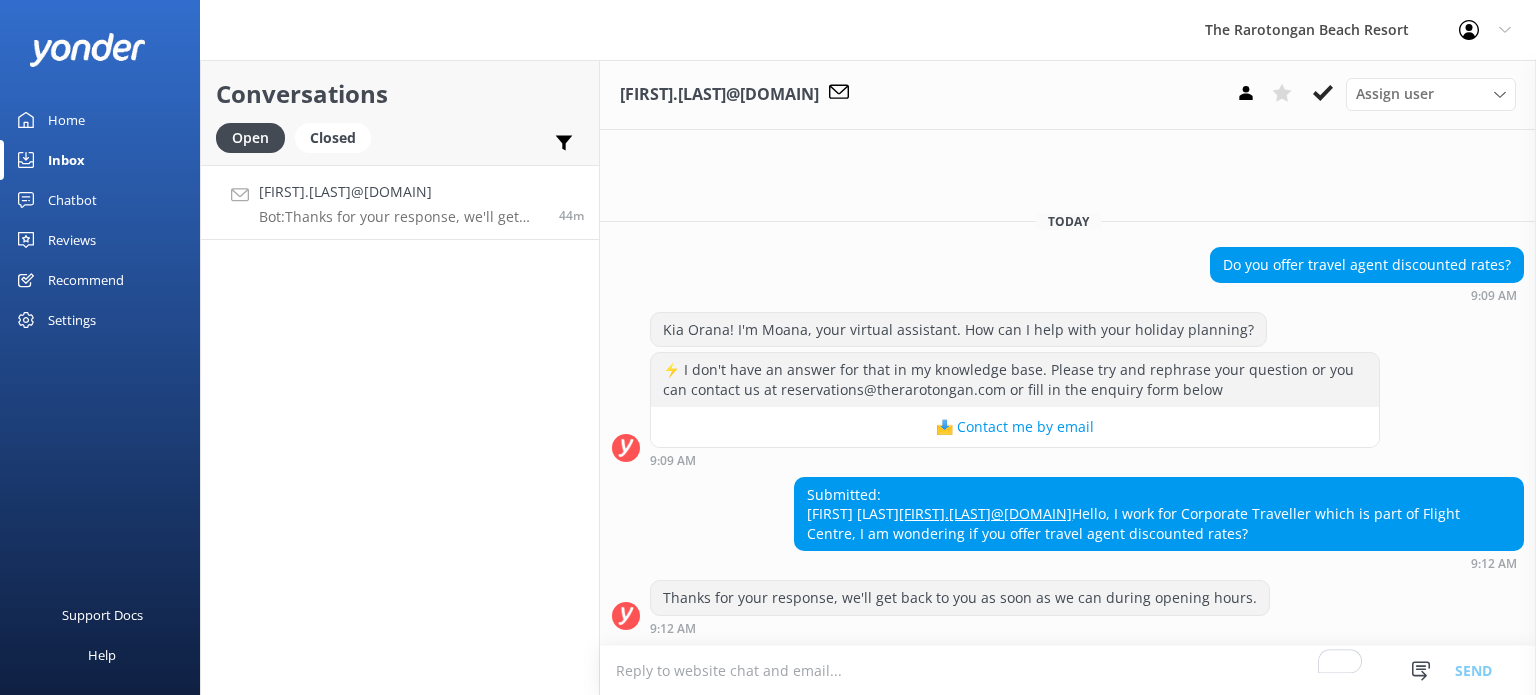drag, startPoint x: 1078, startPoint y: 492, endPoint x: 800, endPoint y: 492, distance: 278 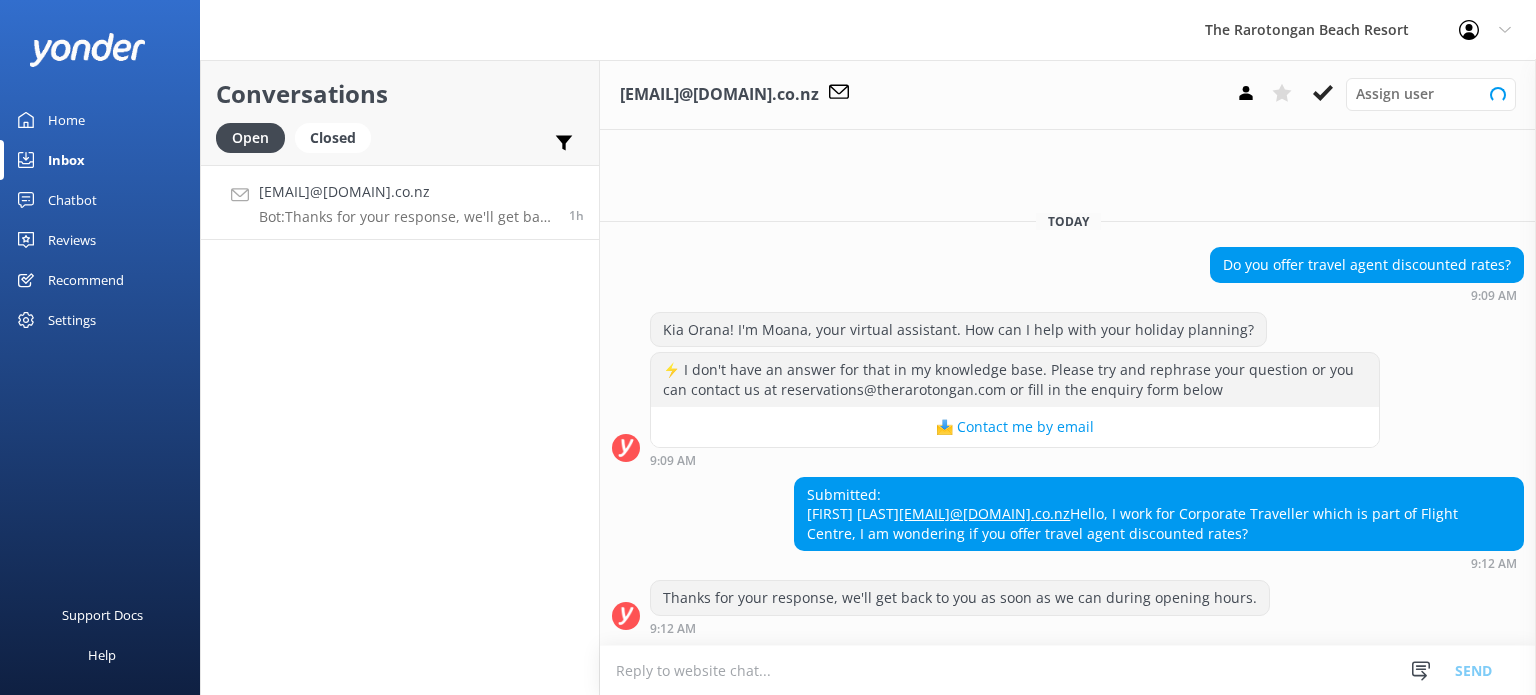 scroll, scrollTop: 0, scrollLeft: 0, axis: both 